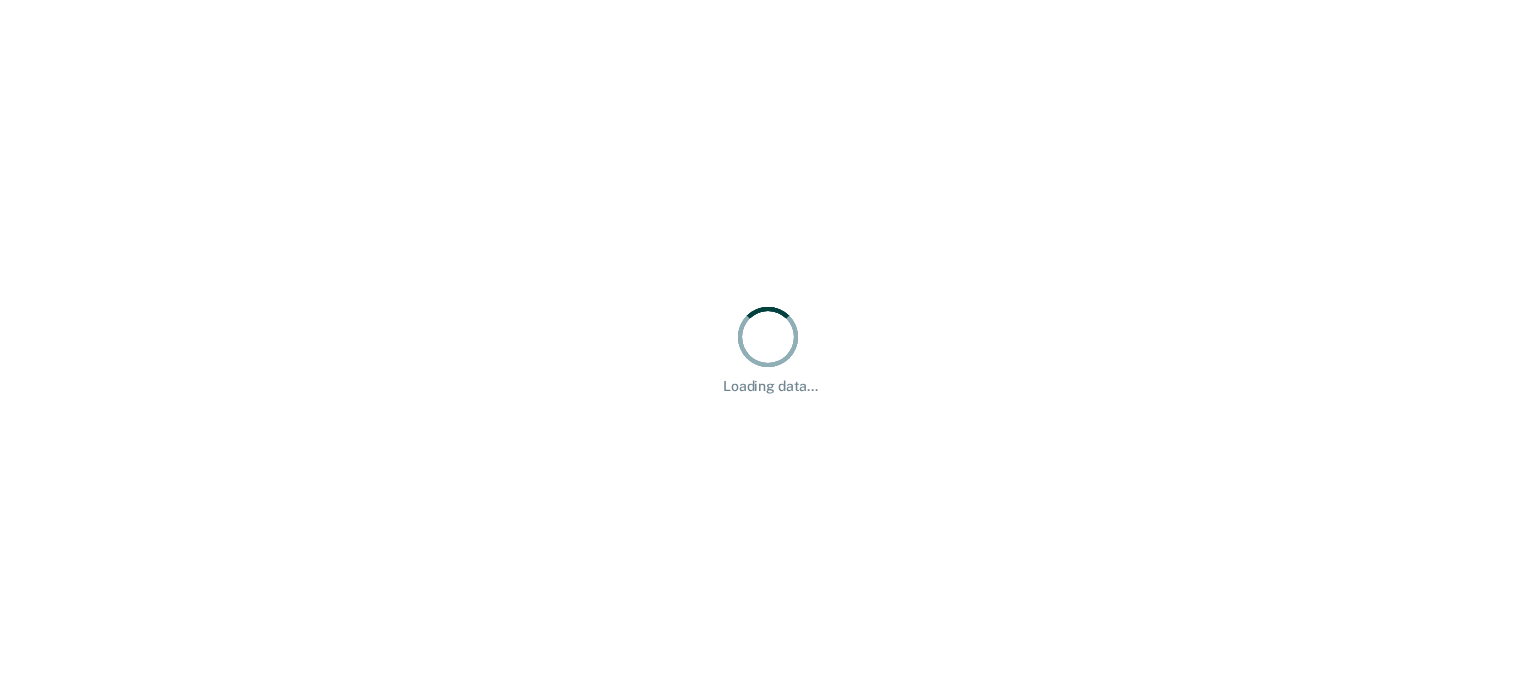 scroll, scrollTop: 0, scrollLeft: 0, axis: both 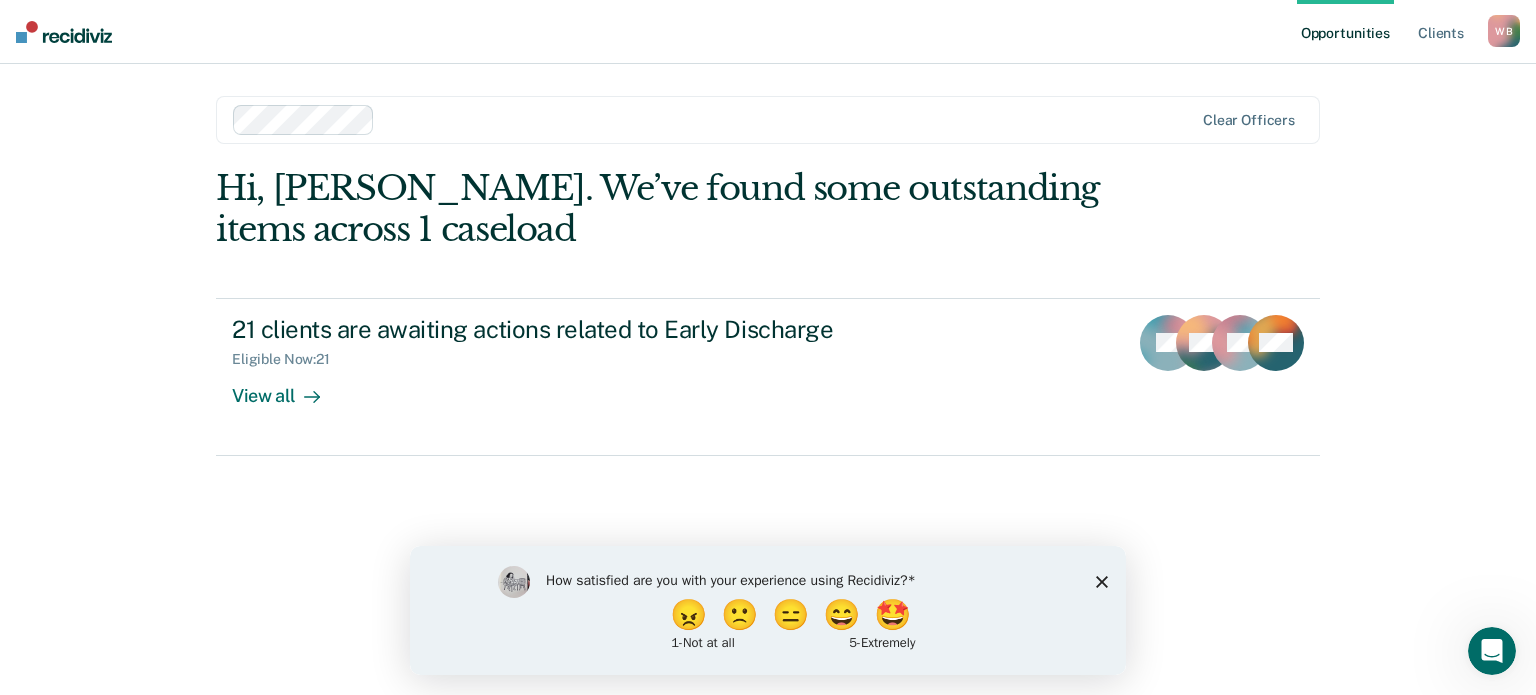 click 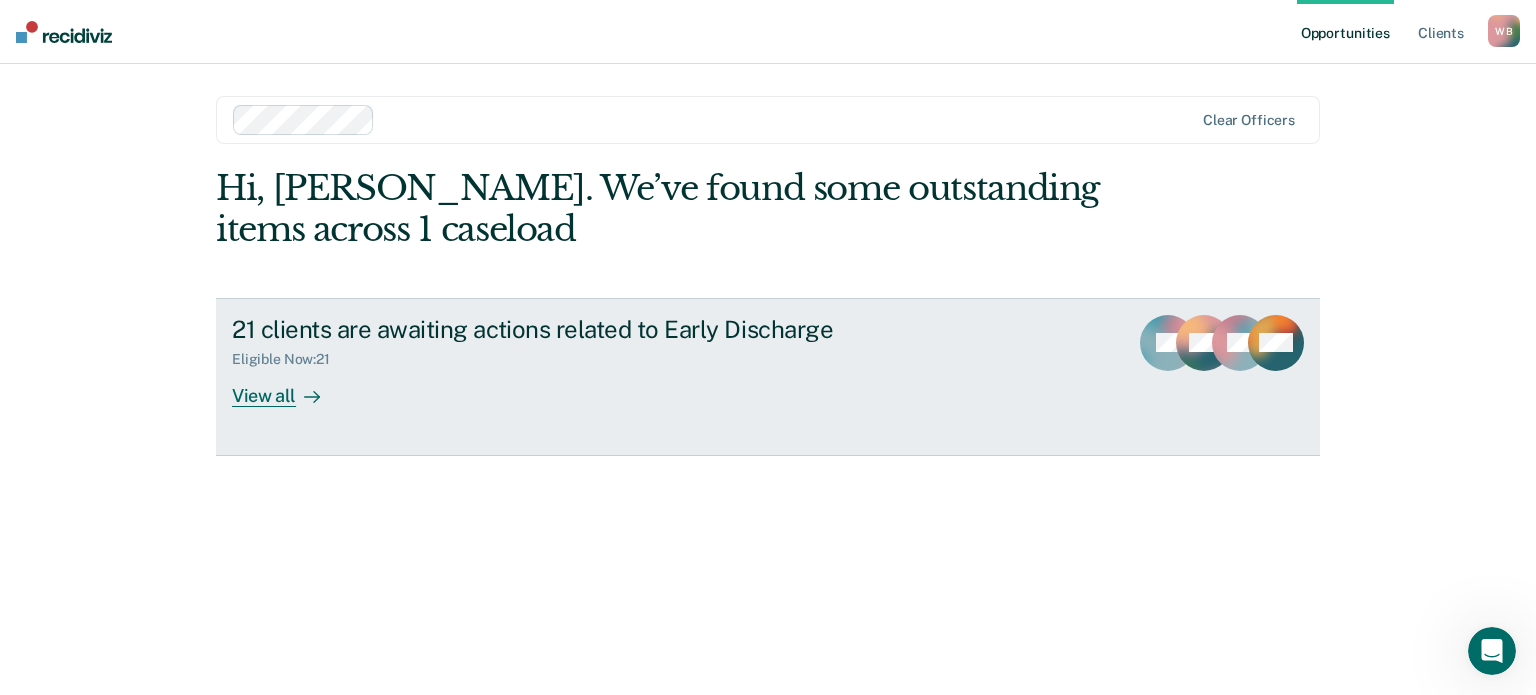 click on "View all" at bounding box center (288, 387) 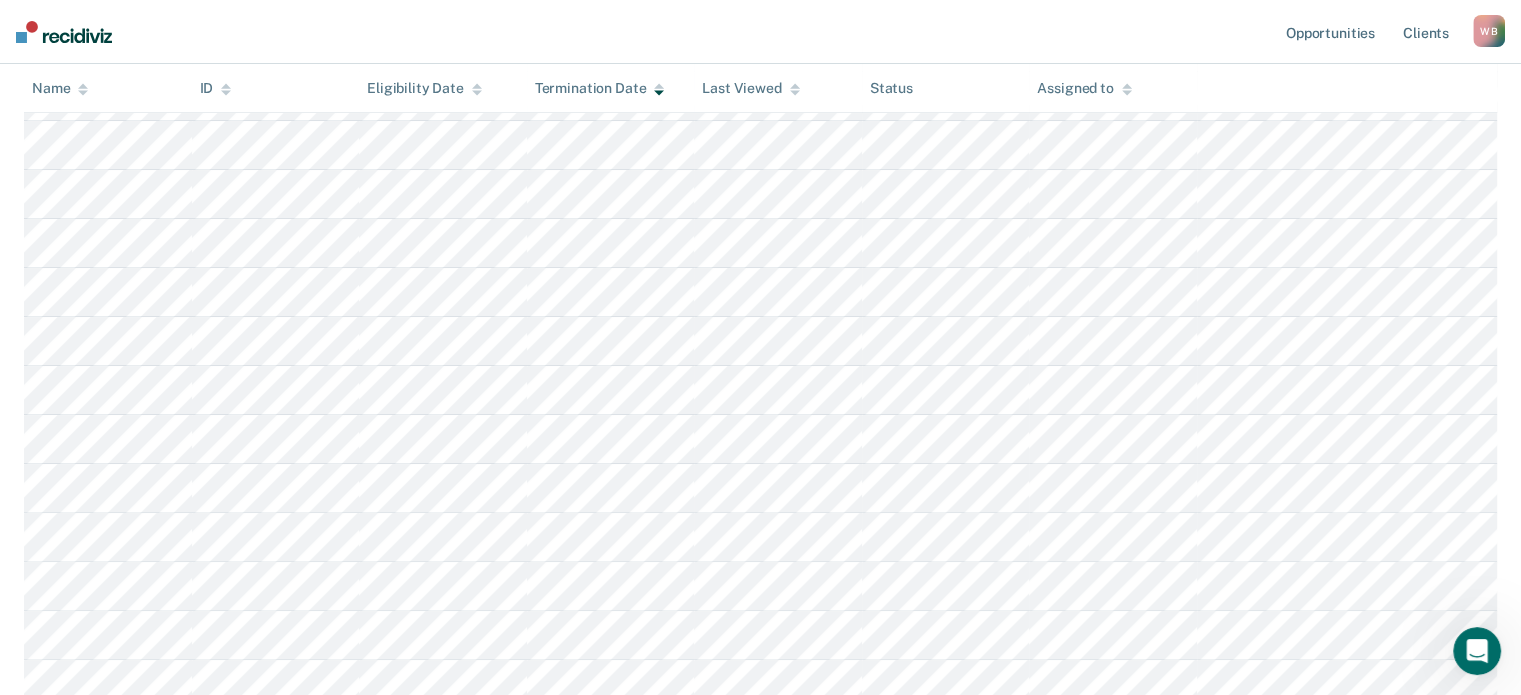 scroll, scrollTop: 52, scrollLeft: 0, axis: vertical 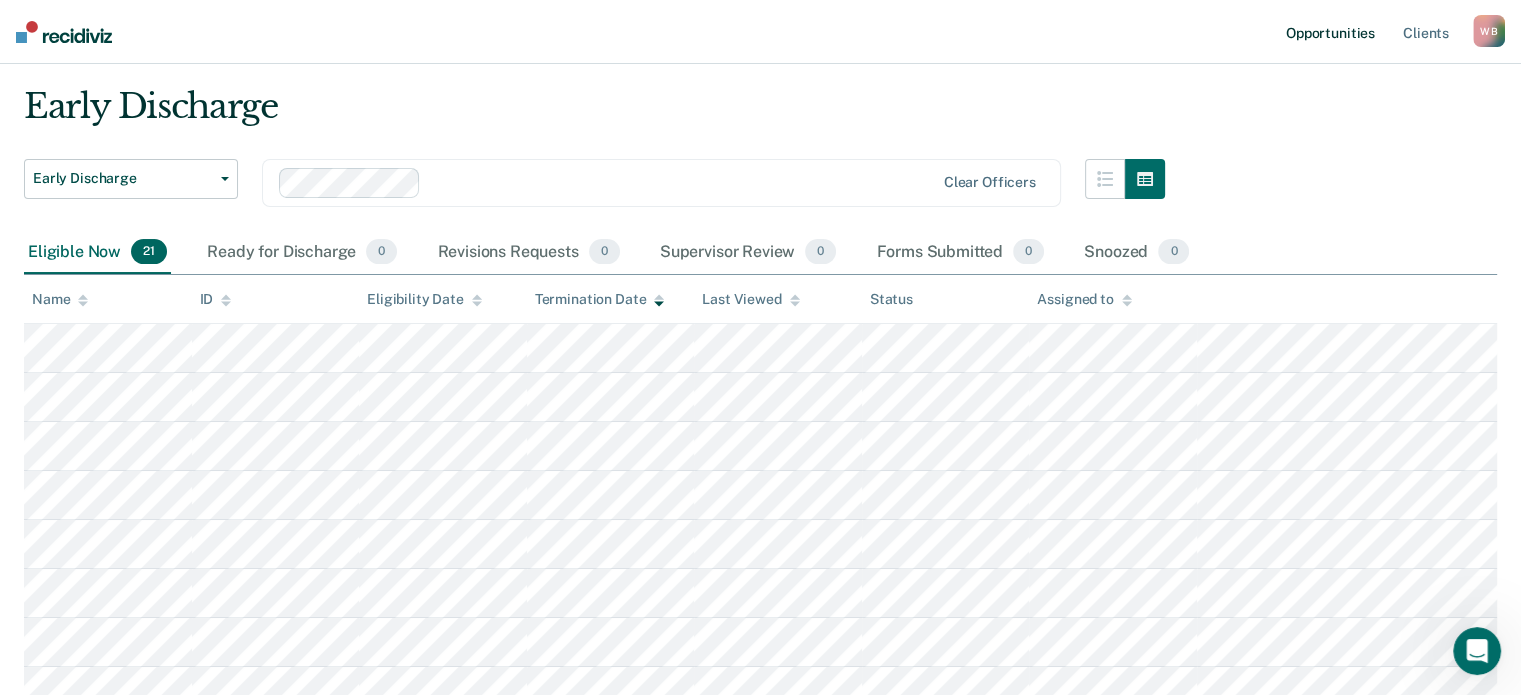 click on "Opportunities" at bounding box center (1330, 32) 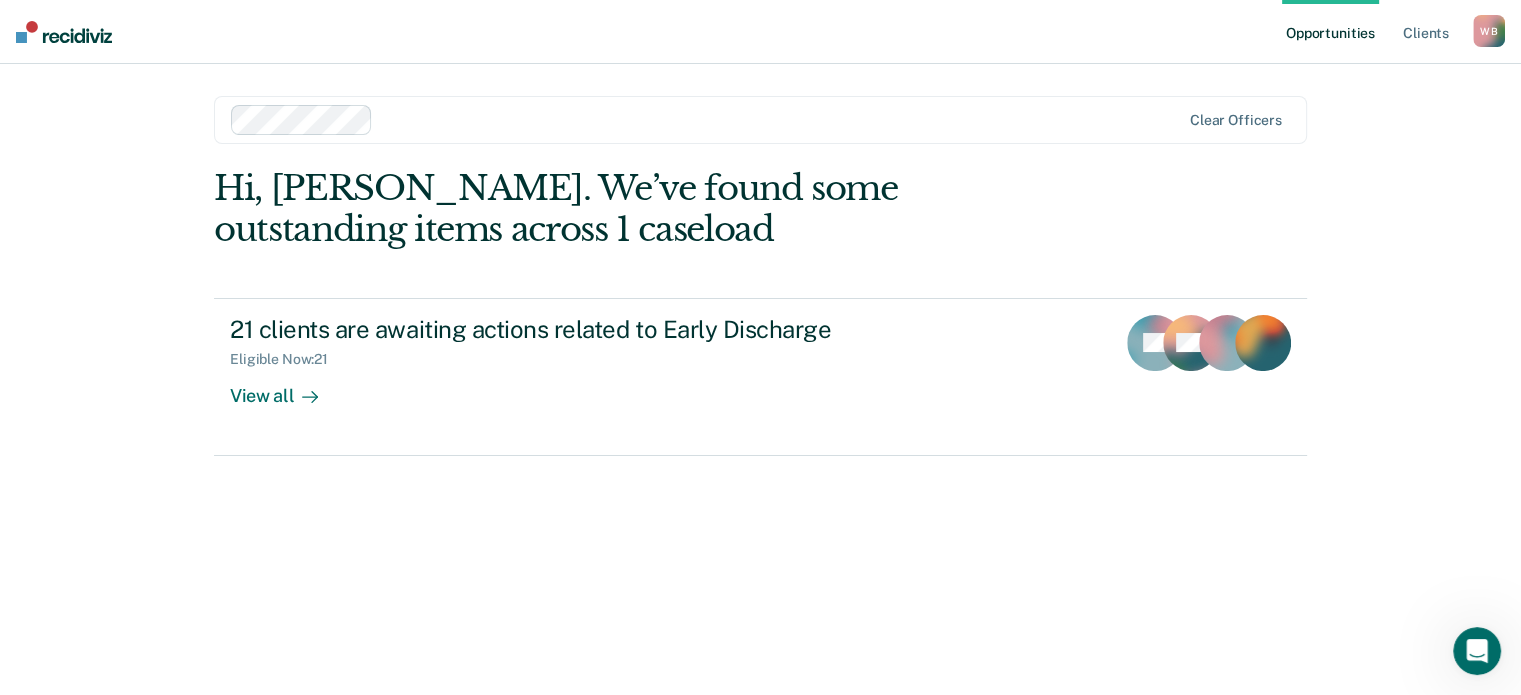 scroll, scrollTop: 0, scrollLeft: 0, axis: both 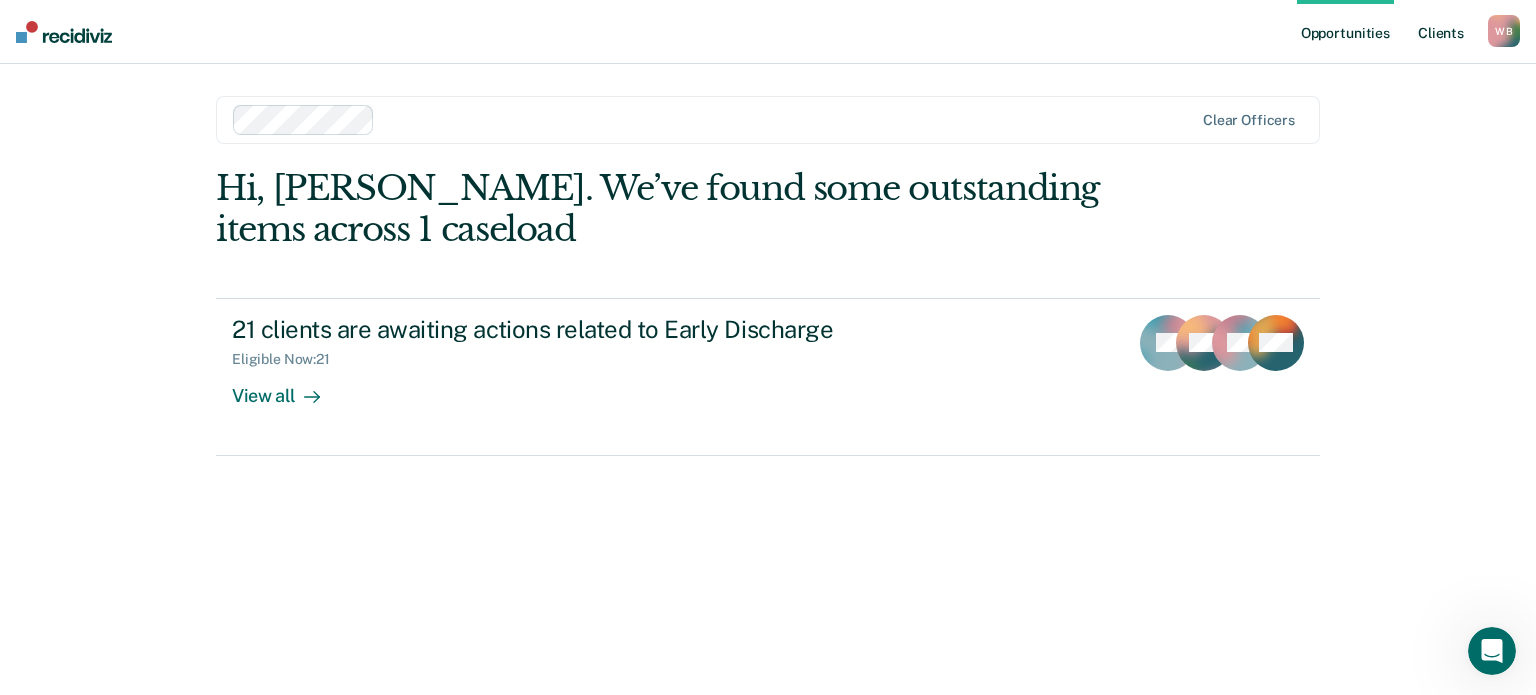 click on "Client s" at bounding box center [1441, 32] 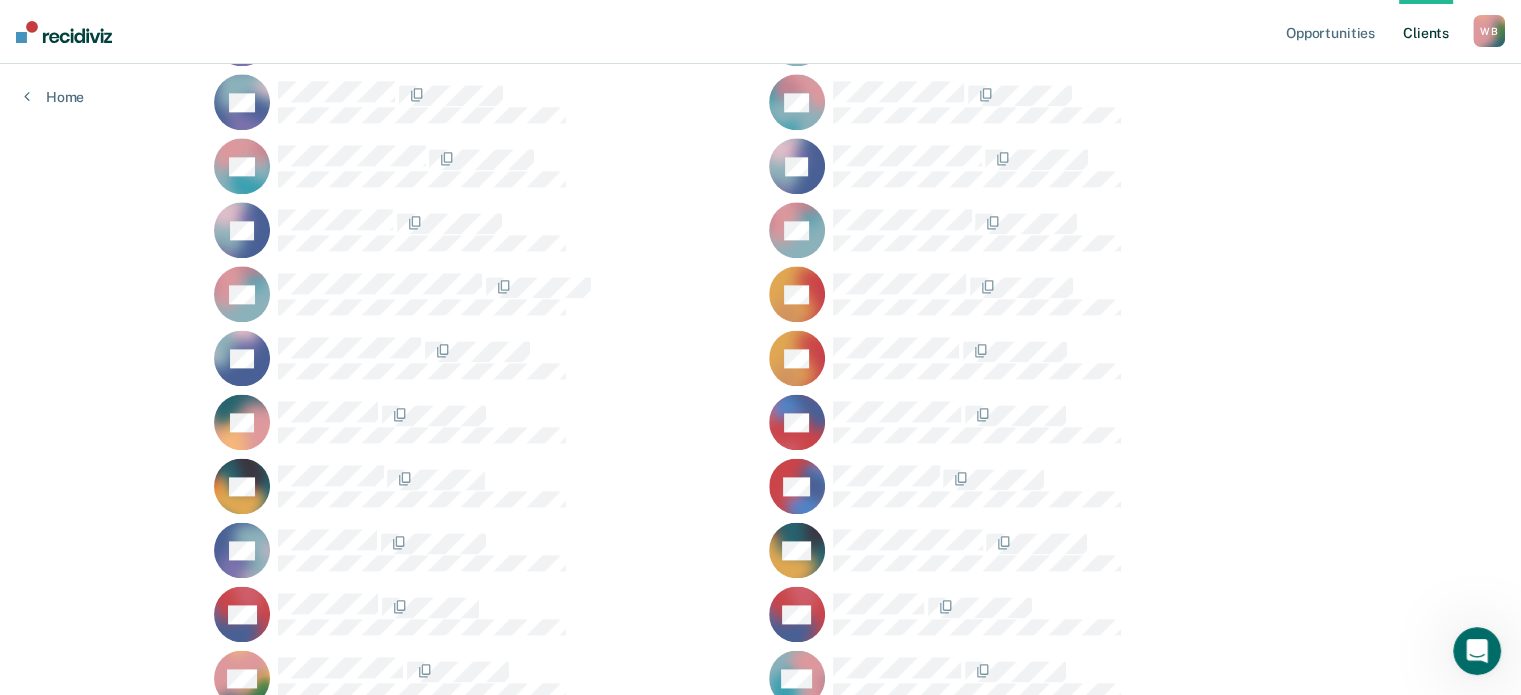 scroll, scrollTop: 2747, scrollLeft: 0, axis: vertical 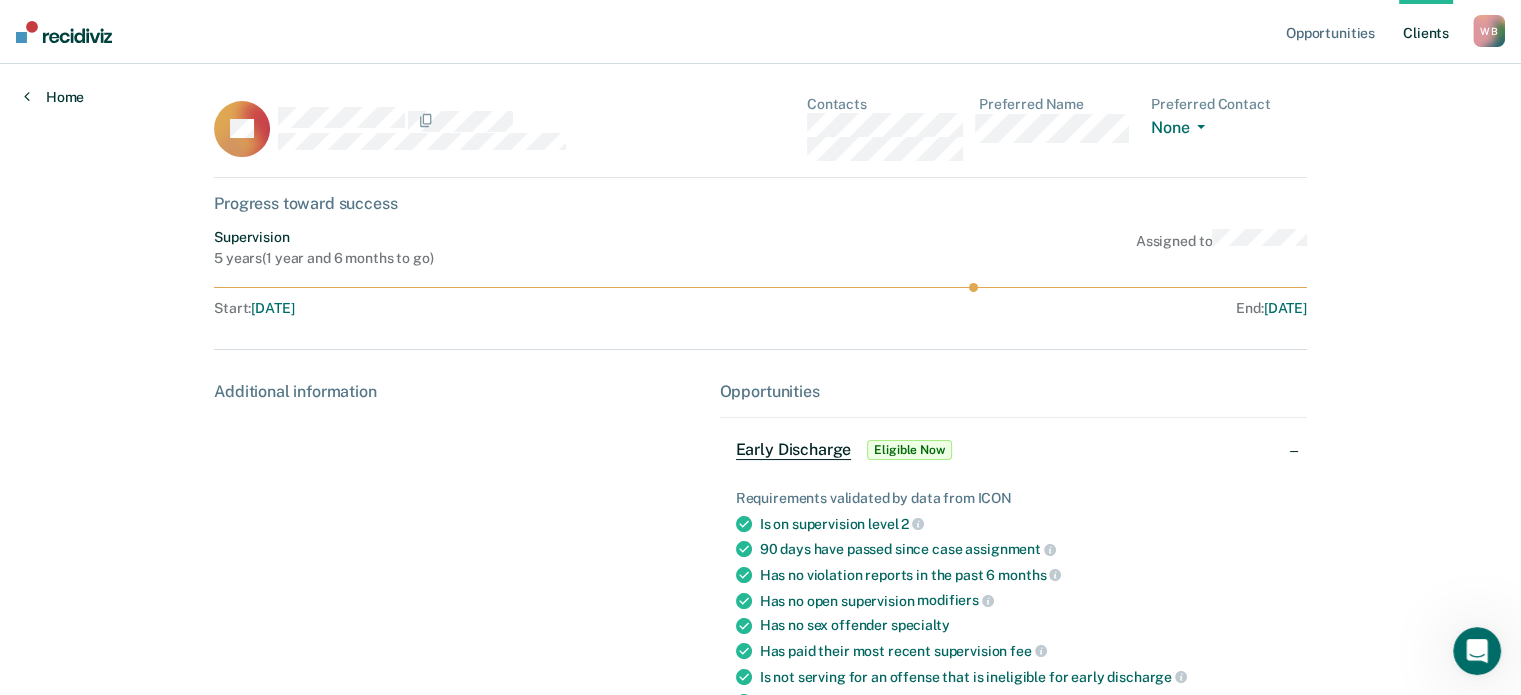 click on "Home" at bounding box center [54, 97] 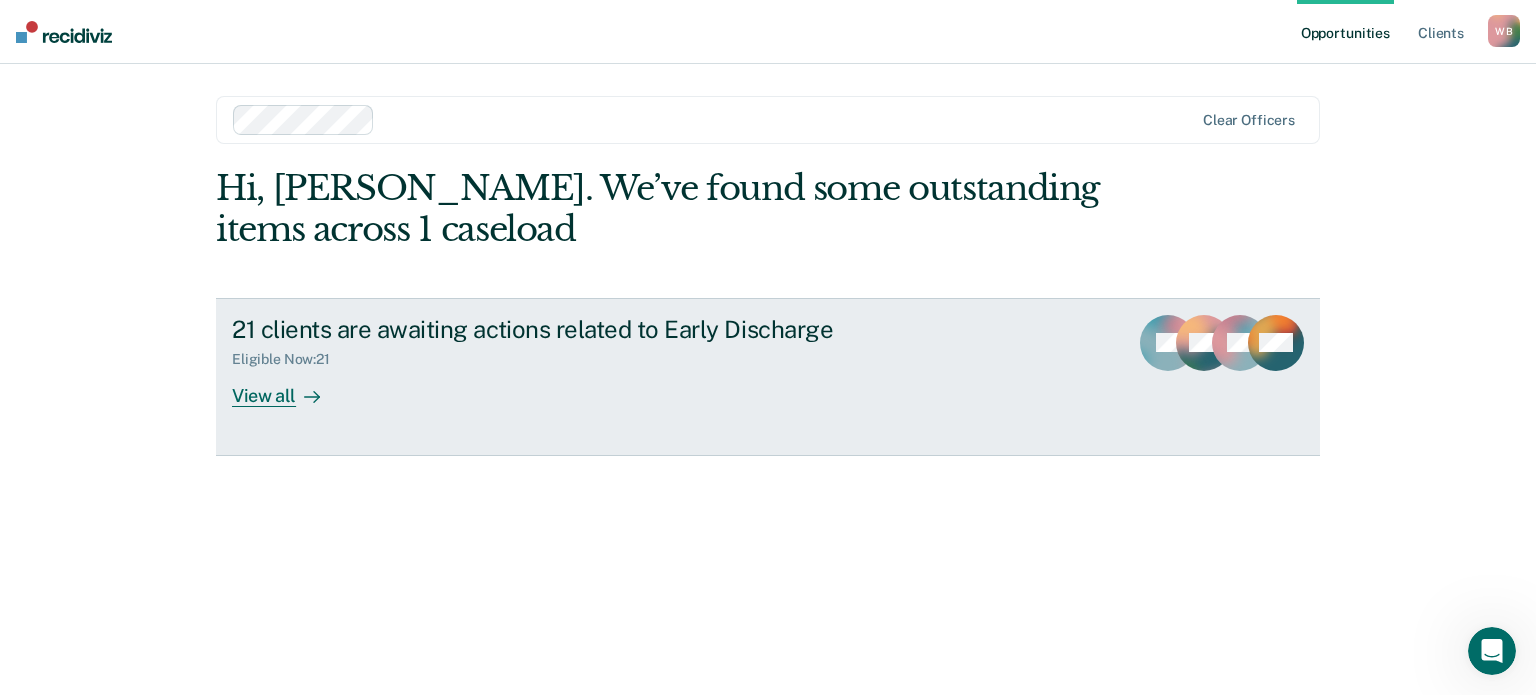 click 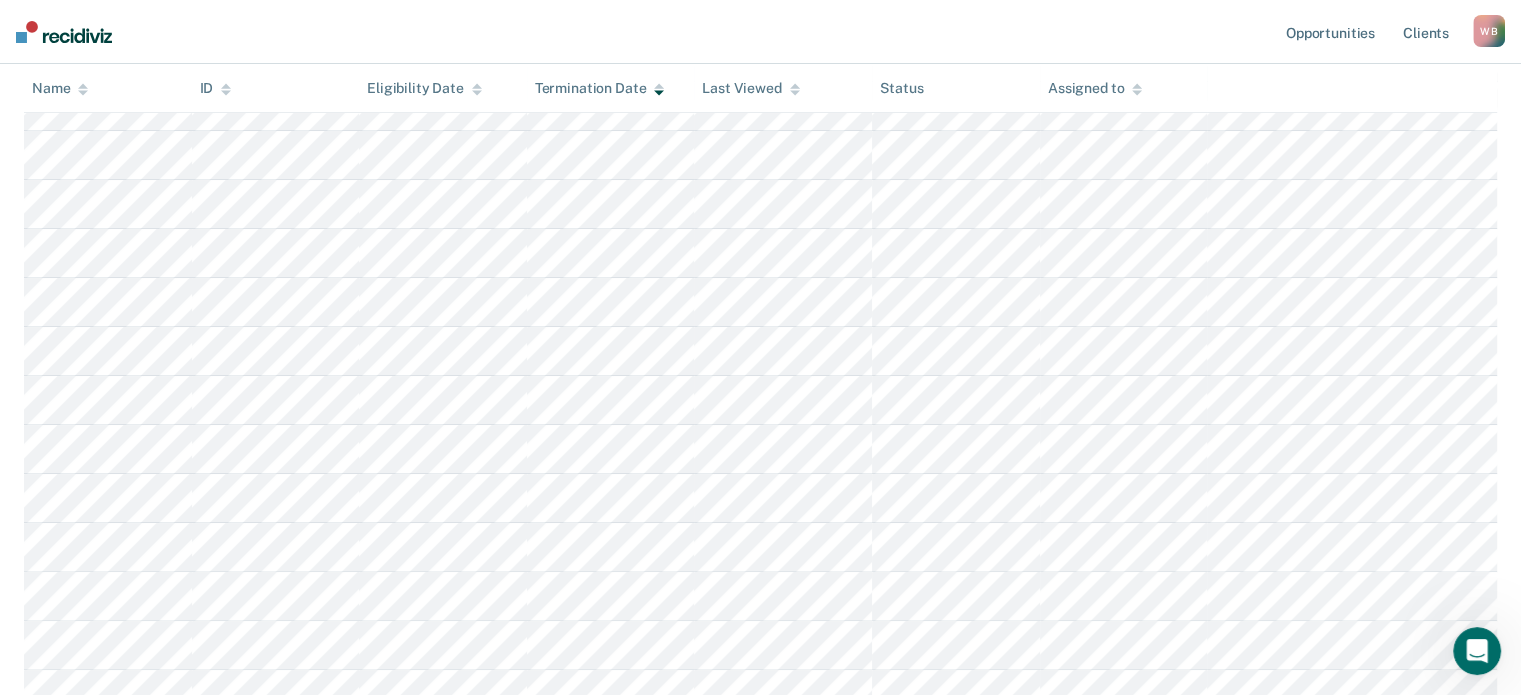 scroll, scrollTop: 400, scrollLeft: 0, axis: vertical 